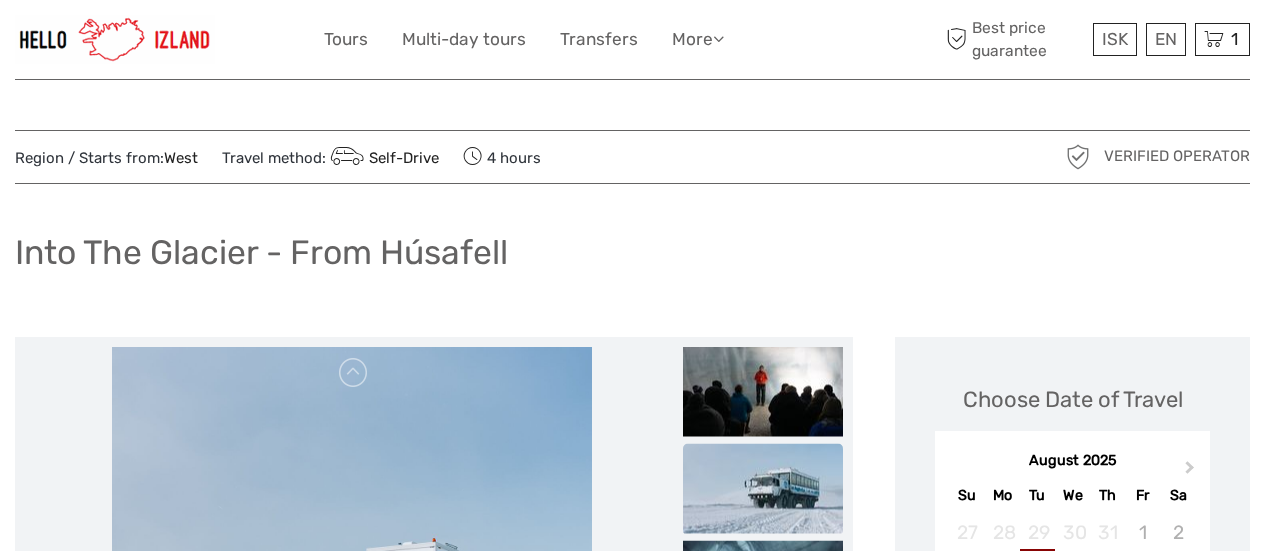 scroll, scrollTop: 200, scrollLeft: 0, axis: vertical 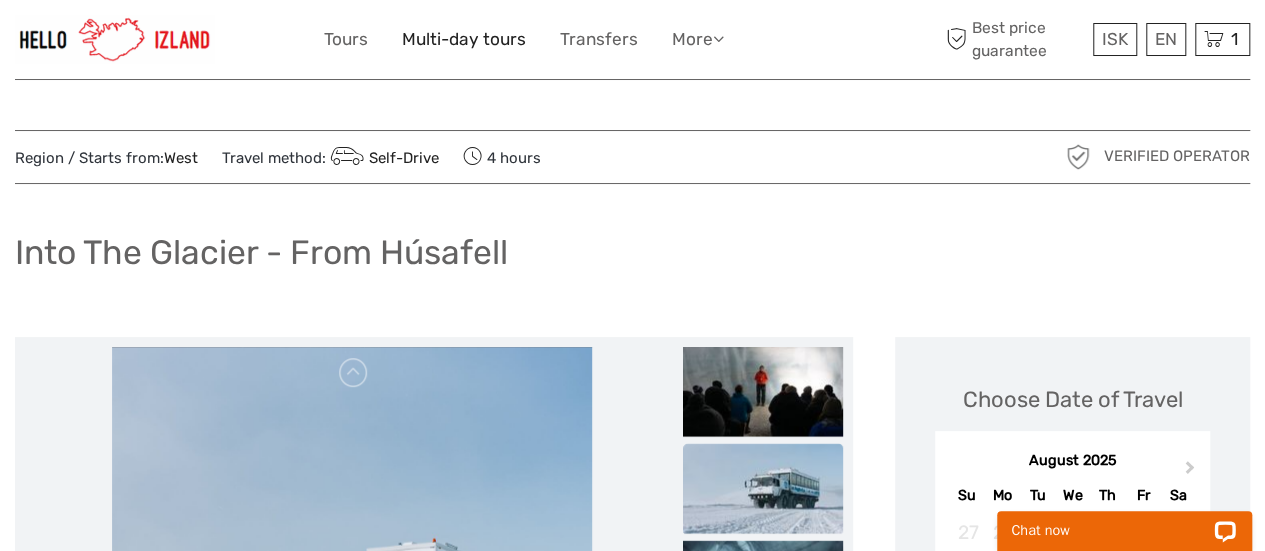 click on "Multi-day tours" at bounding box center (464, 39) 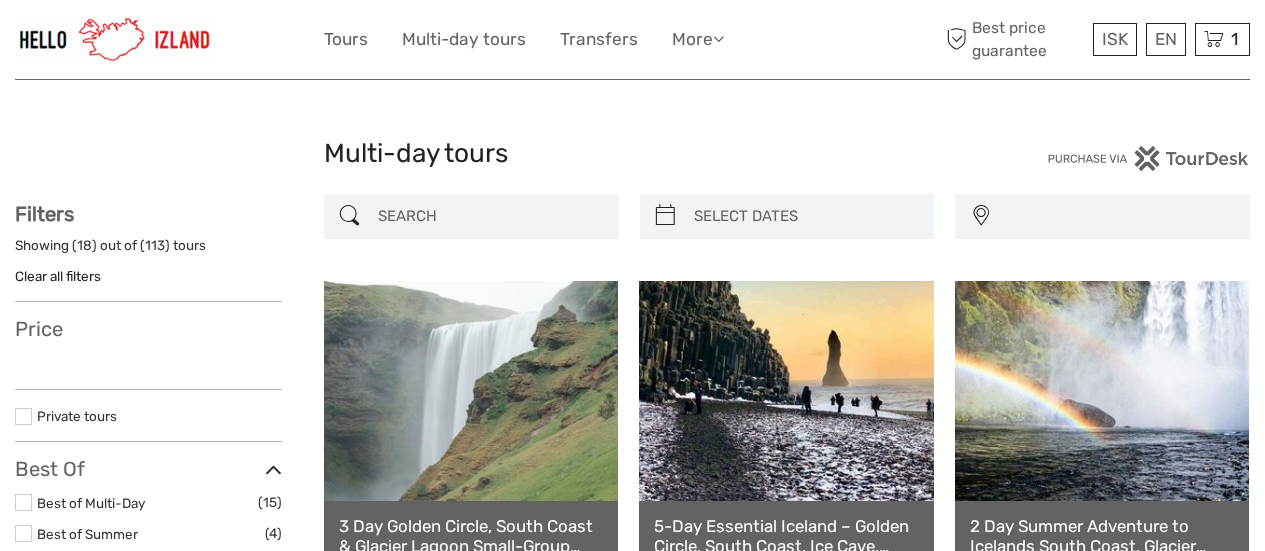 select 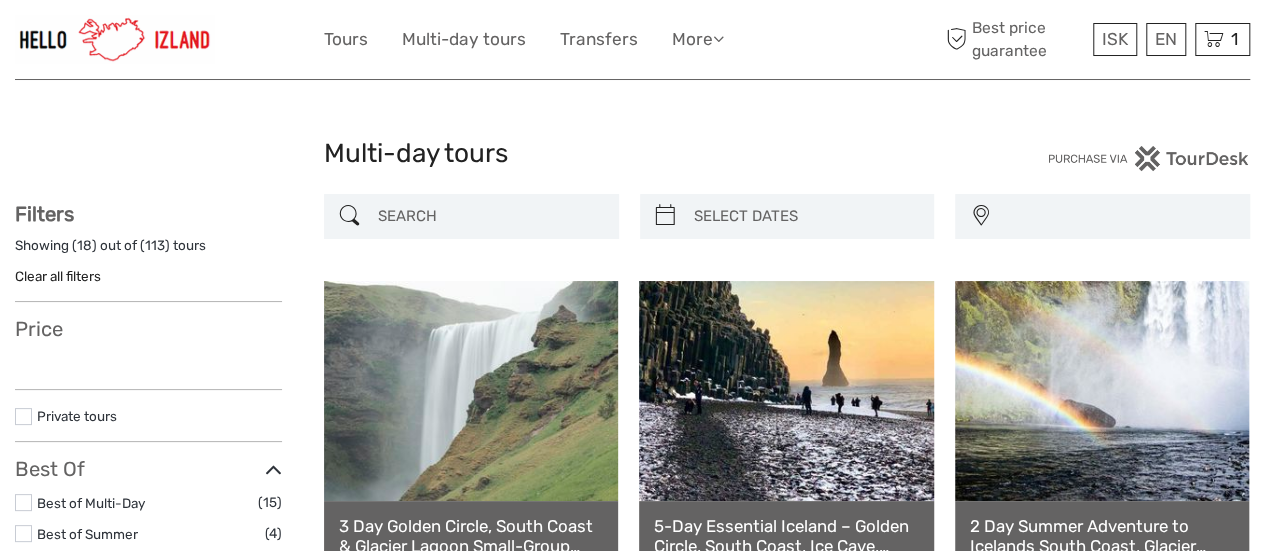 scroll, scrollTop: 200, scrollLeft: 0, axis: vertical 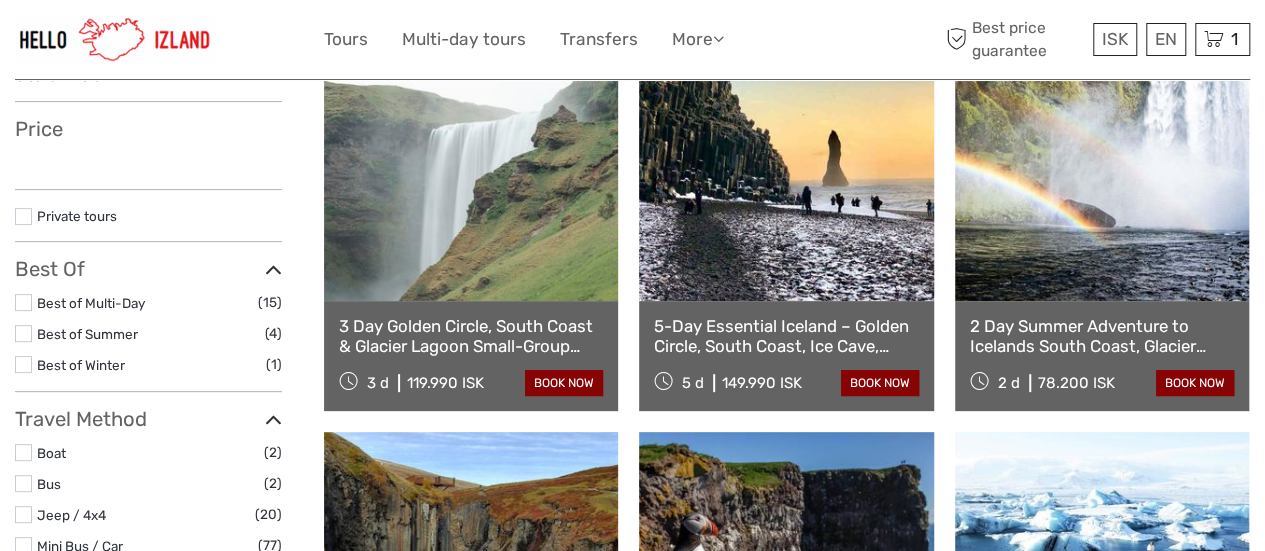 select 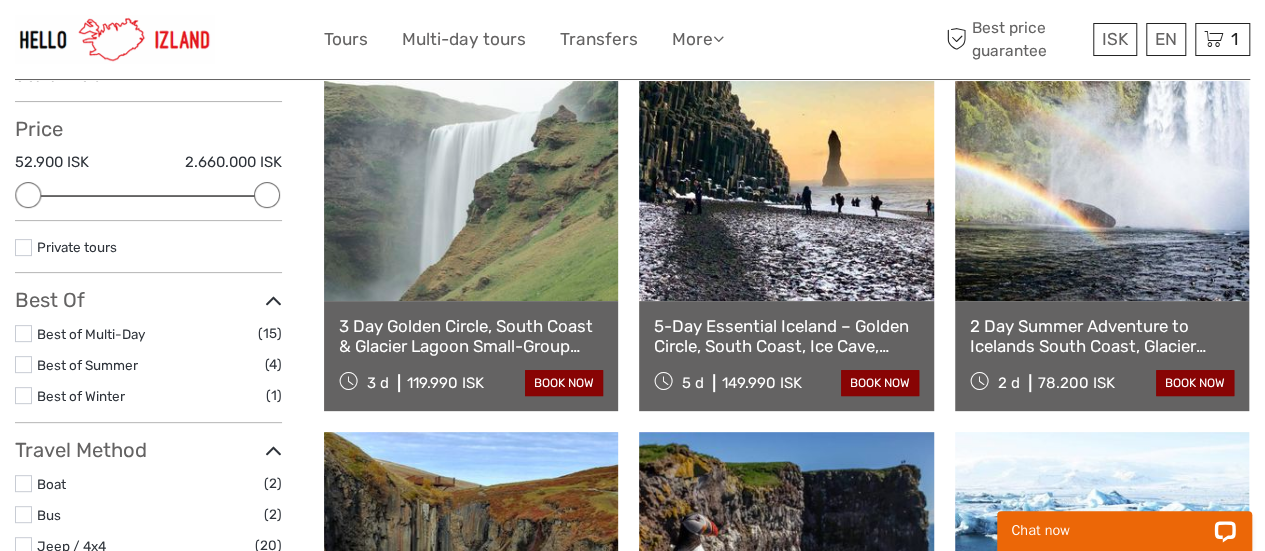 scroll, scrollTop: 0, scrollLeft: 0, axis: both 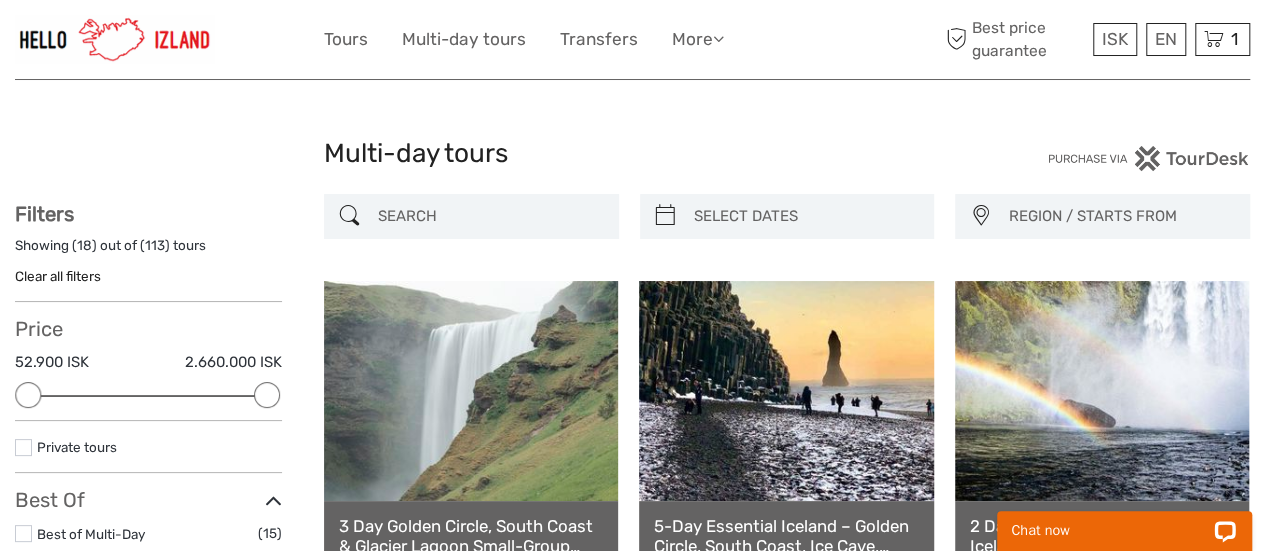 type on "04/08/2025" 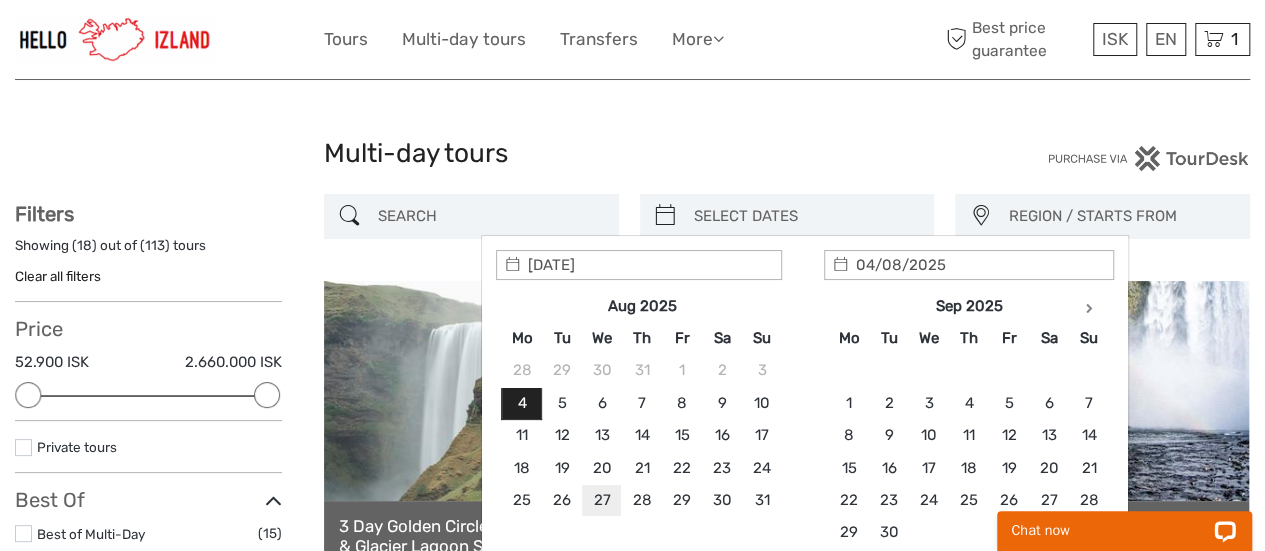 type on "27/08/2025" 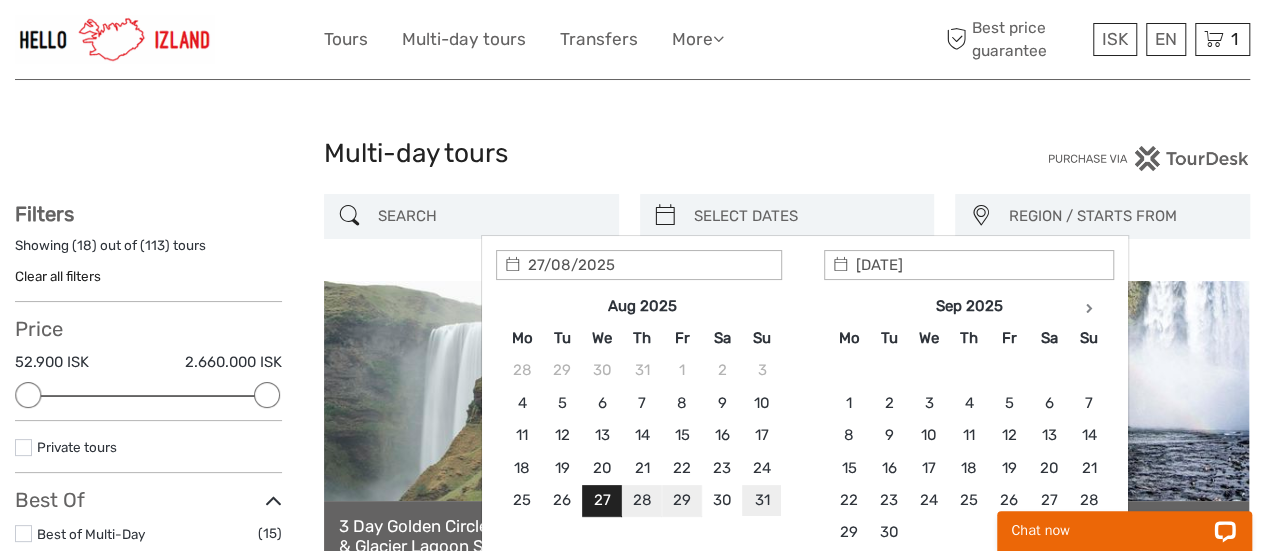 type on "31/08/2025" 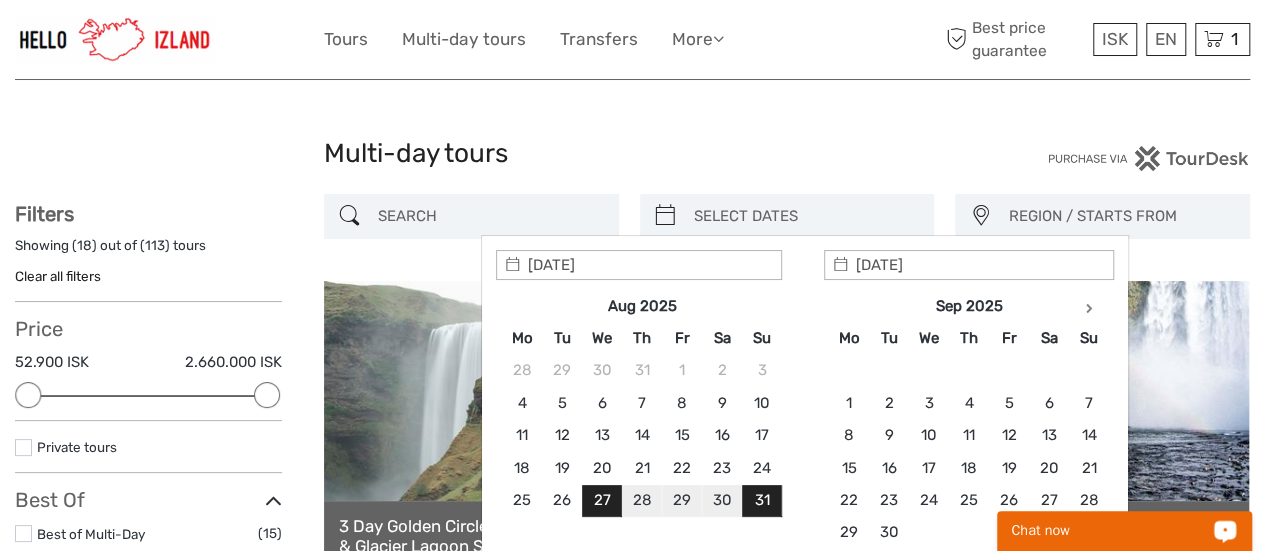 type on "27/08/2025" 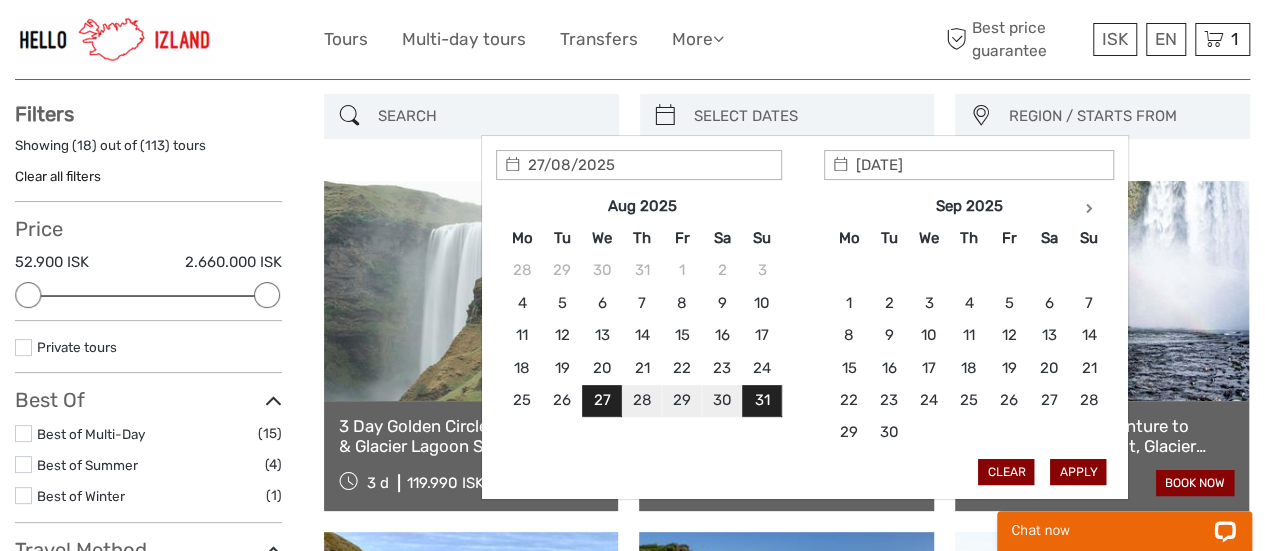 scroll, scrollTop: 200, scrollLeft: 0, axis: vertical 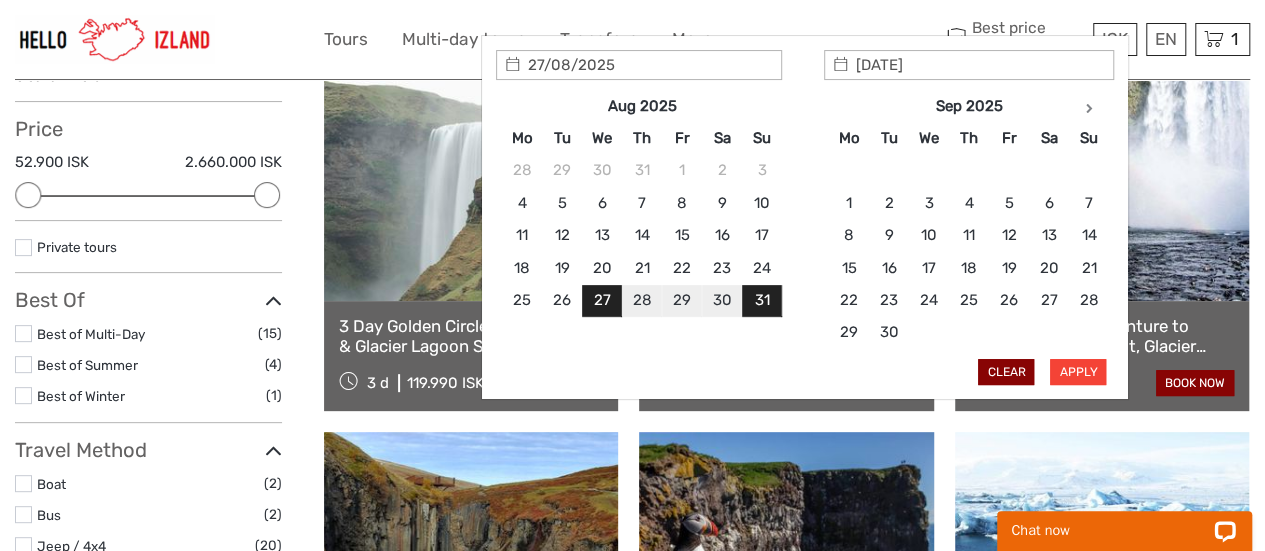 click on "Apply" at bounding box center (1078, 372) 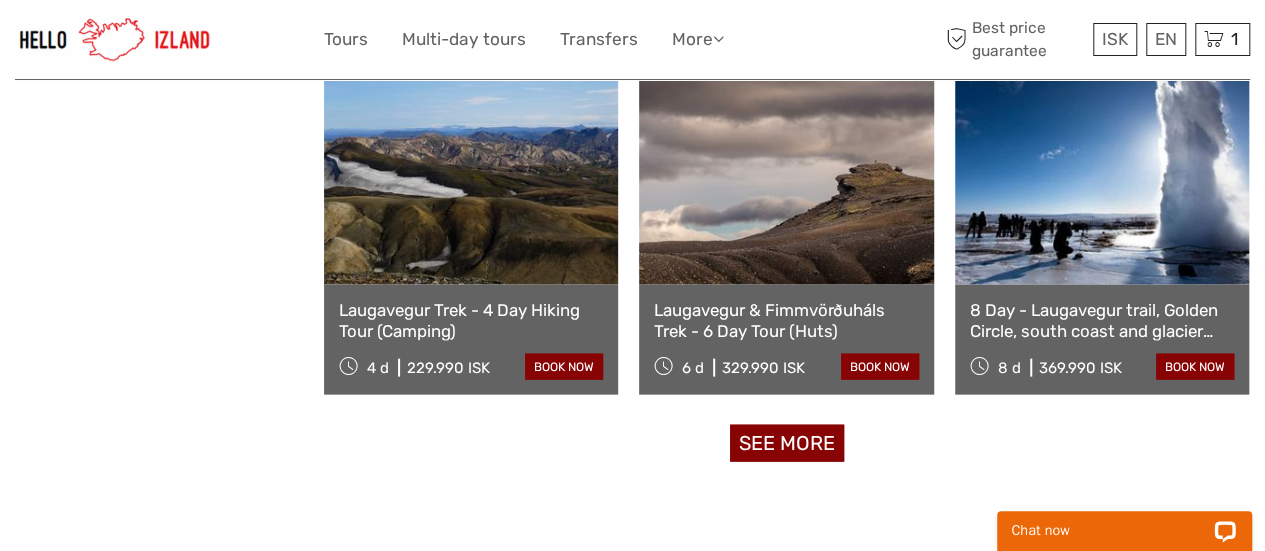 scroll, scrollTop: 2113, scrollLeft: 0, axis: vertical 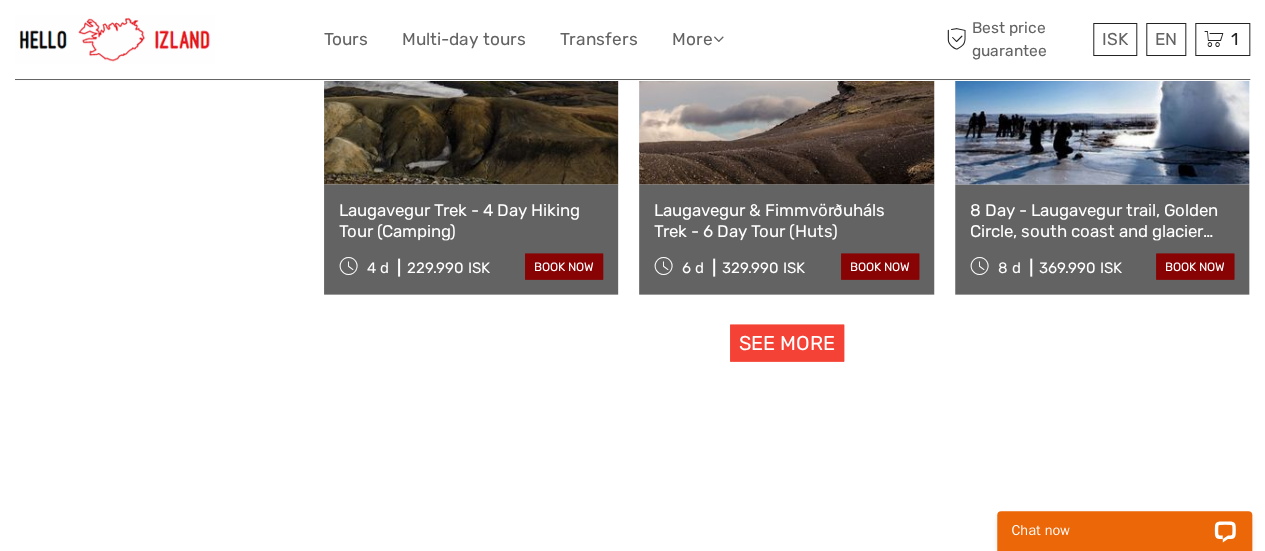 click on "See more" at bounding box center (787, 343) 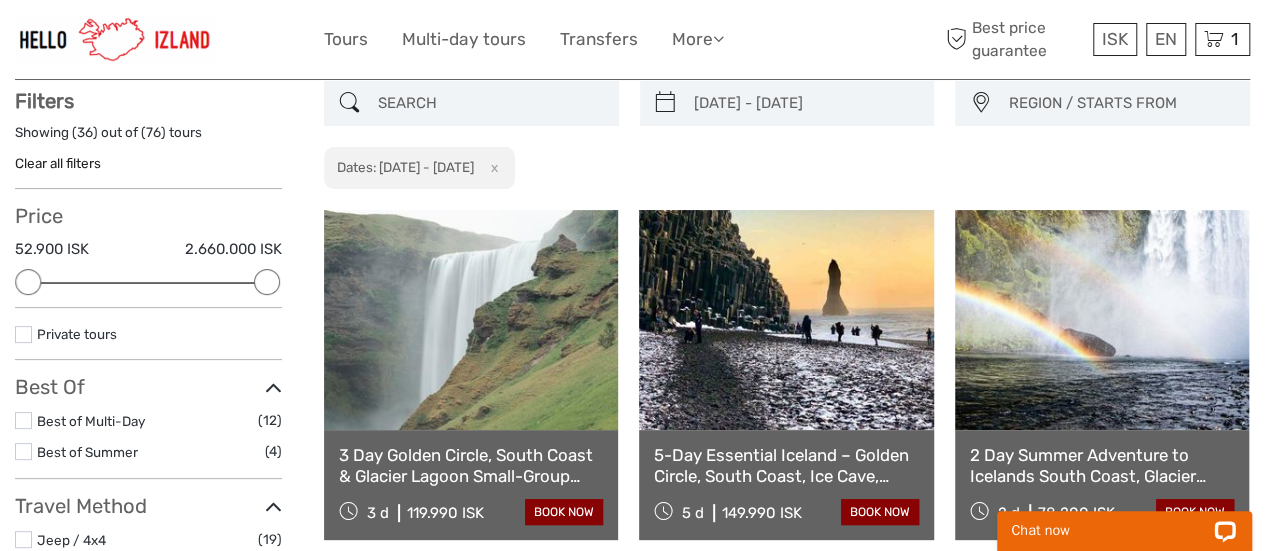 scroll, scrollTop: 213, scrollLeft: 0, axis: vertical 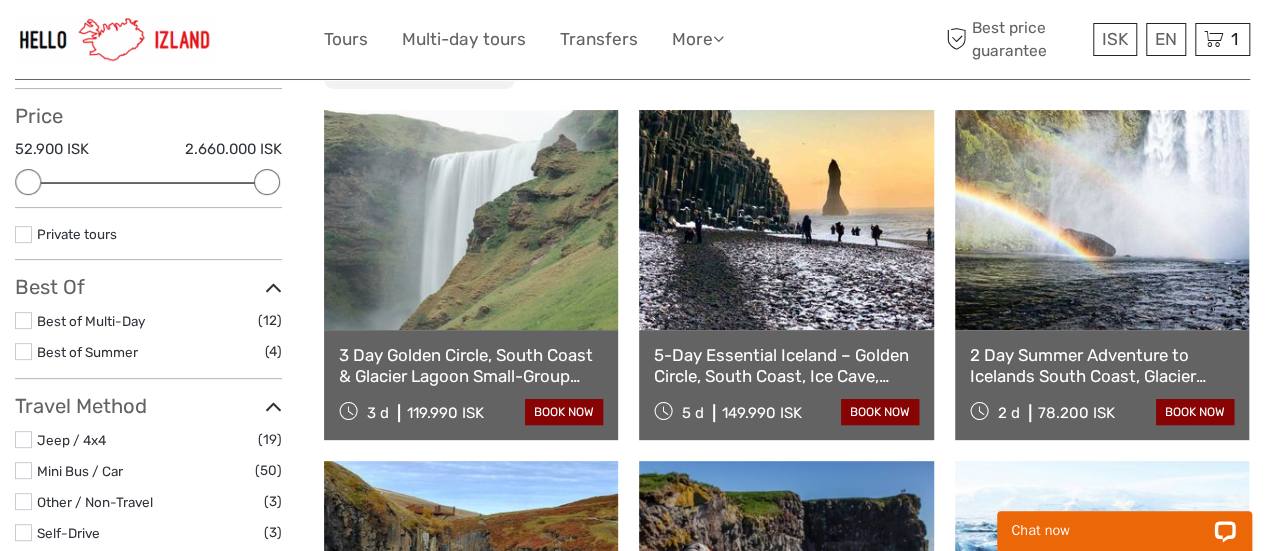 click on "3 Day Golden Circle, South Coast & Glacier Lagoon Small-Group Tour" at bounding box center (471, 365) 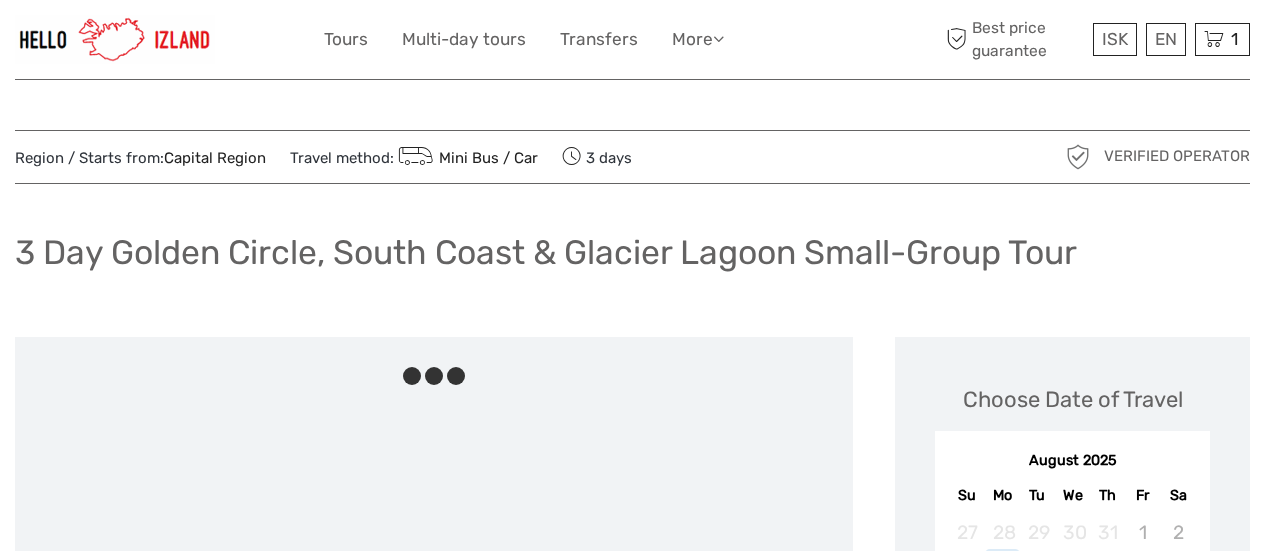scroll, scrollTop: 0, scrollLeft: 0, axis: both 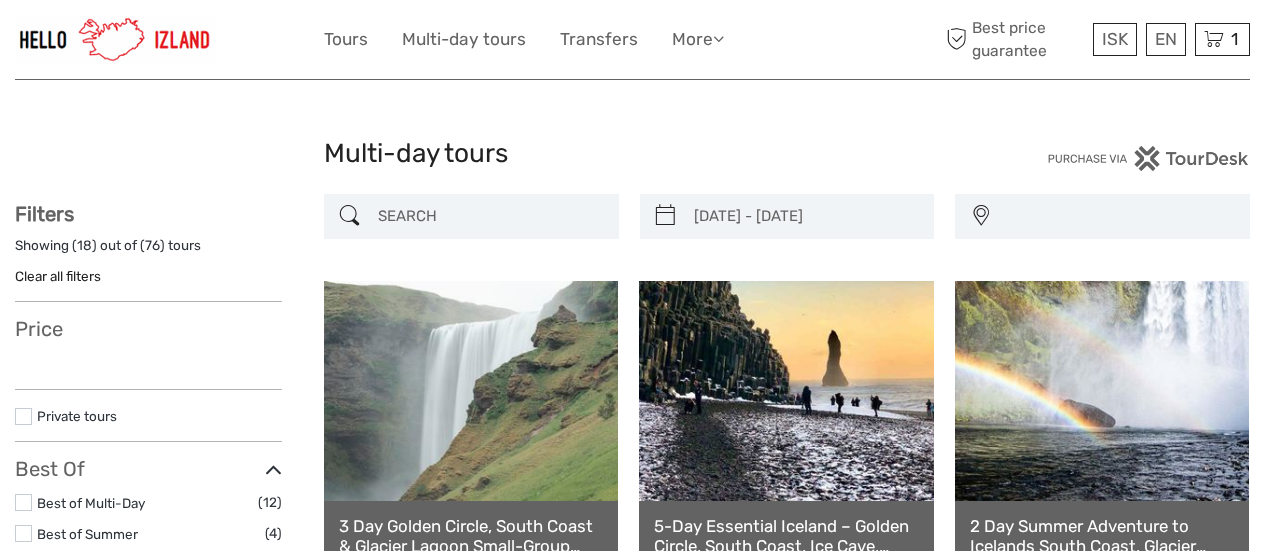 select 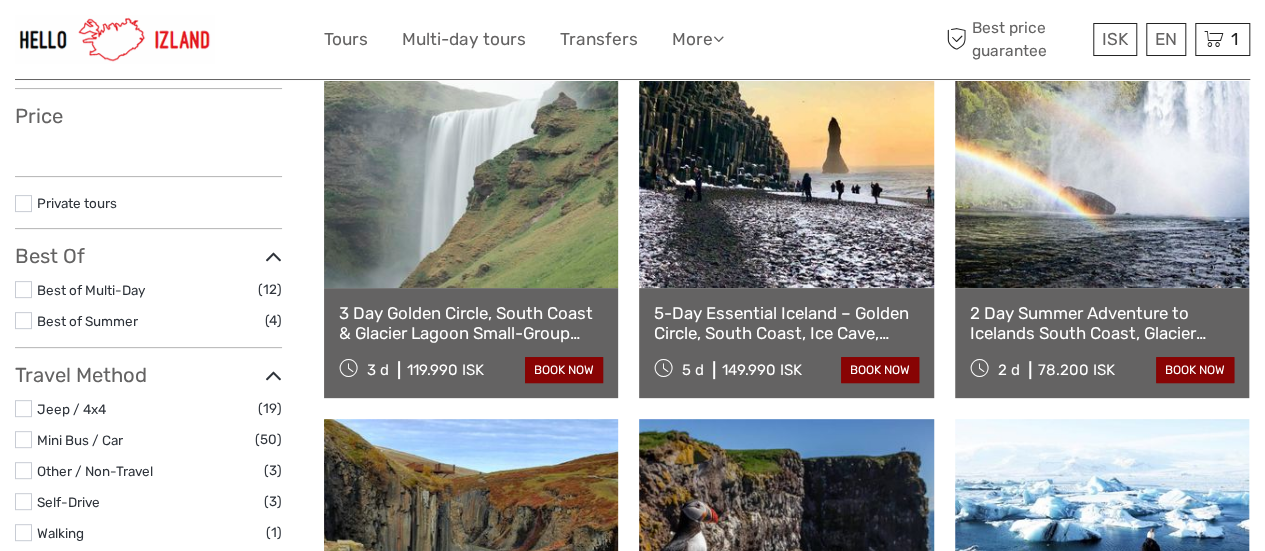 type on "[DATE]  -  [DATE]" 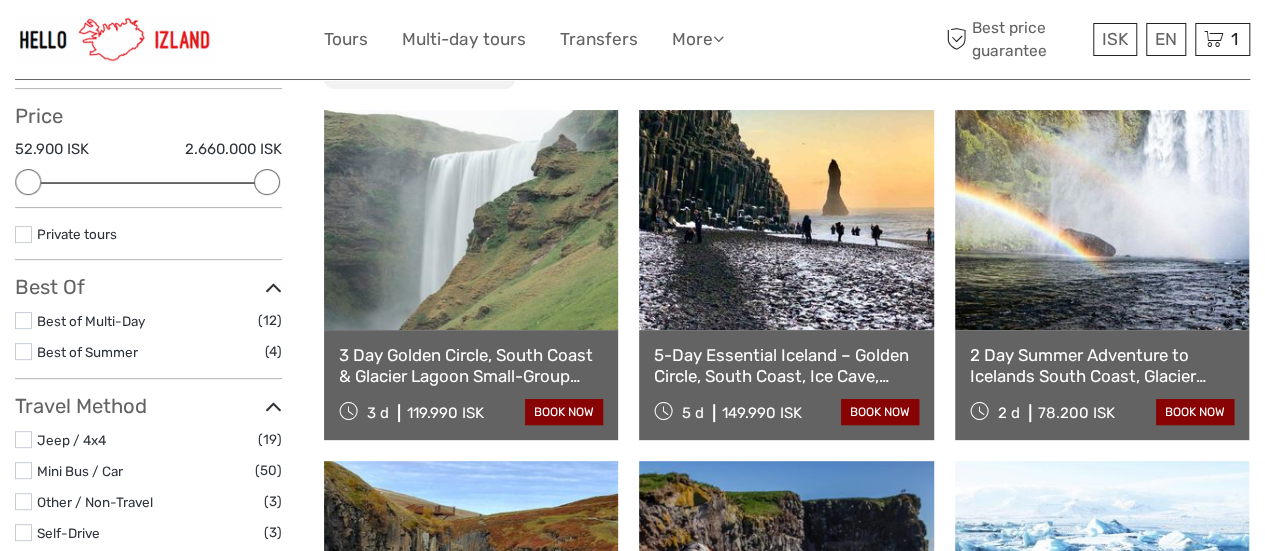 scroll, scrollTop: 0, scrollLeft: 0, axis: both 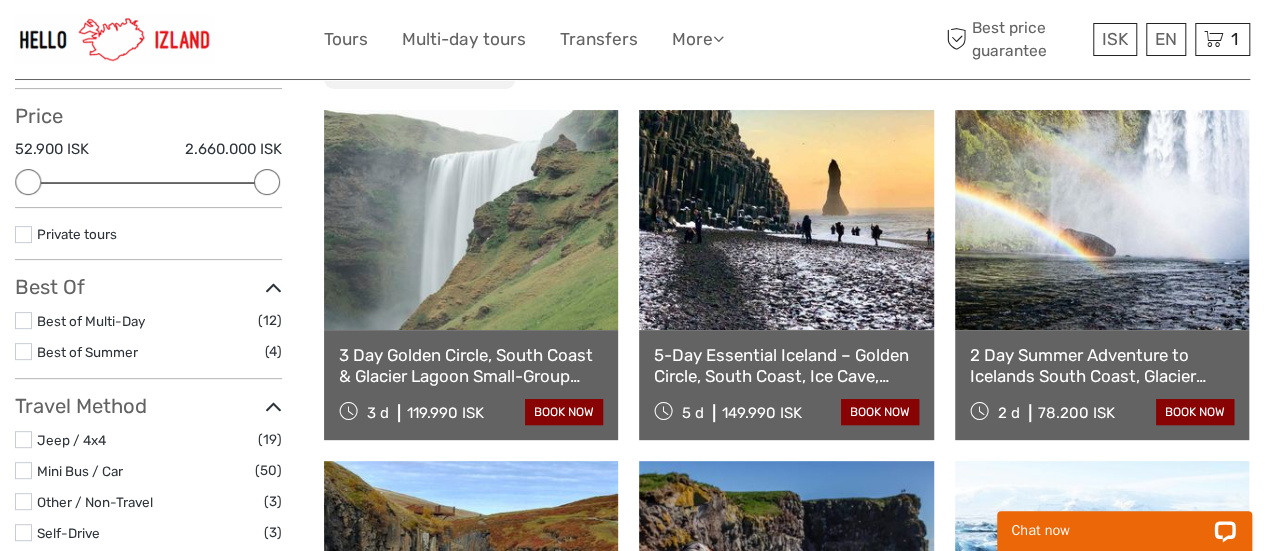 click on "5-Day Essential Iceland – Golden Circle, South Coast, Ice Cave, Snaefellsnes & Volcano Tour" at bounding box center (786, 365) 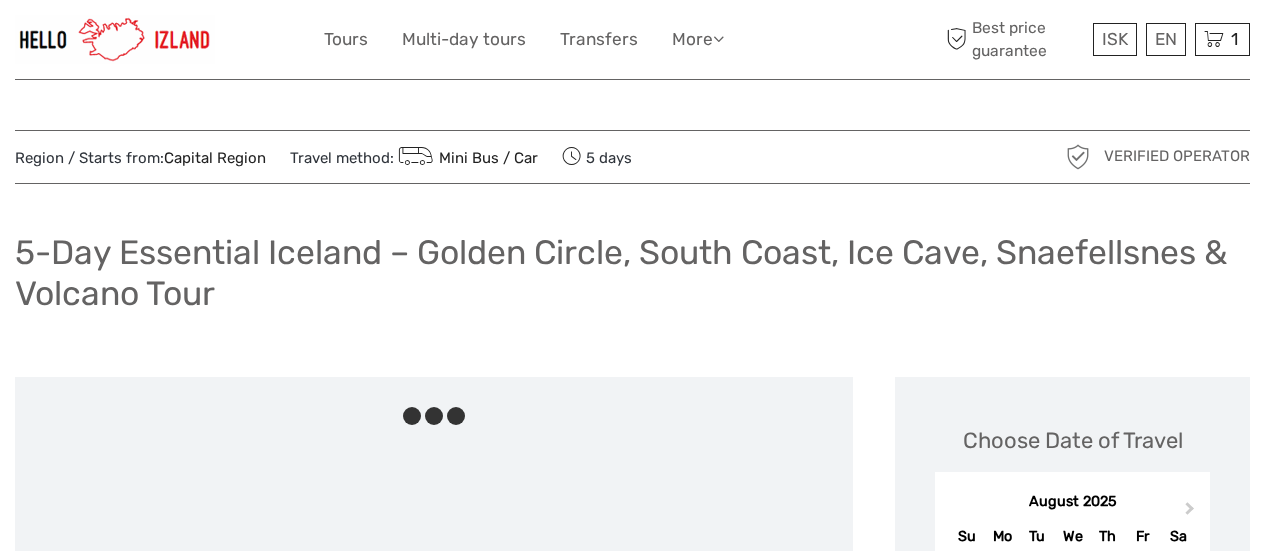 scroll, scrollTop: 0, scrollLeft: 0, axis: both 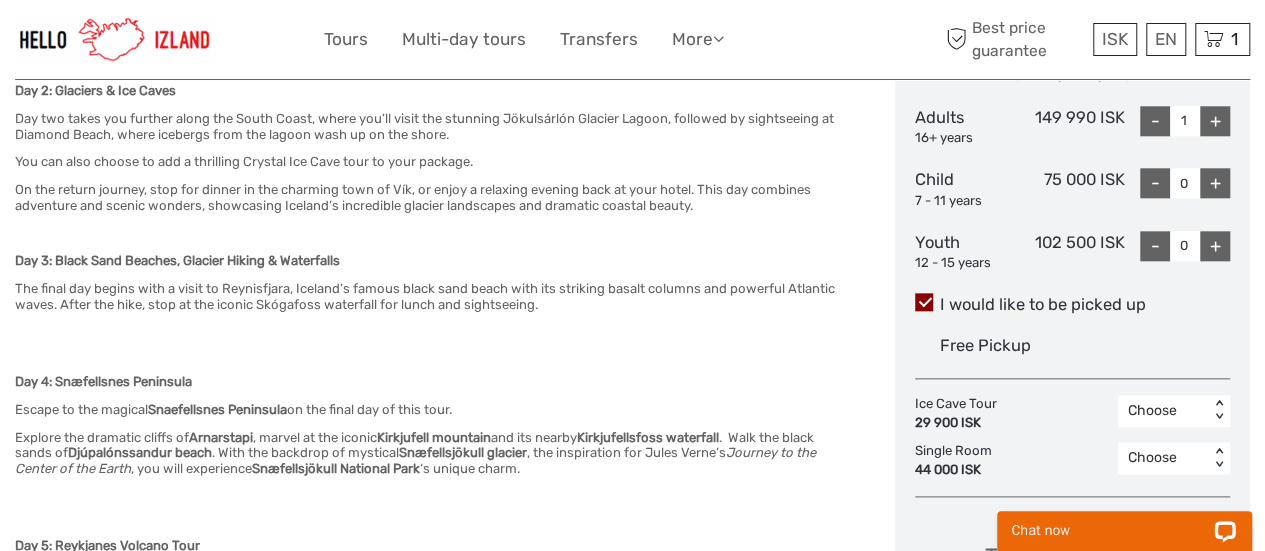 click on "ISK
ISK
€
$
£
EN
English
Español
Deutsch
Tours
Multi-day tours
Transfers
More
Travel Articles
Back to Web
Travel Articles
Back to Web
Best price guarantee" at bounding box center [633, 39] 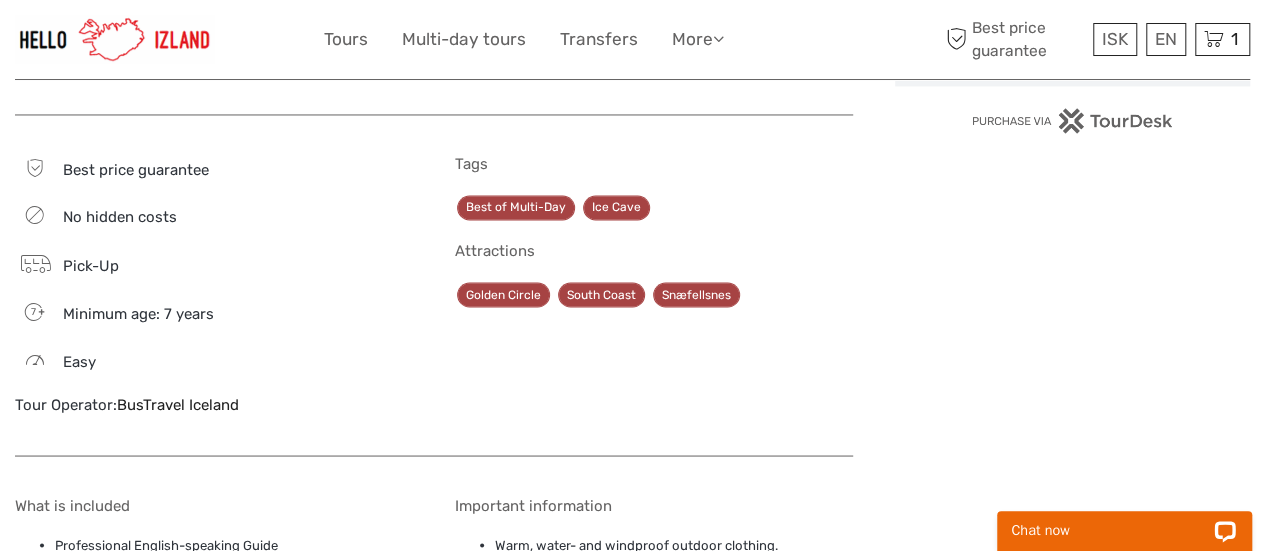 scroll, scrollTop: 1633, scrollLeft: 0, axis: vertical 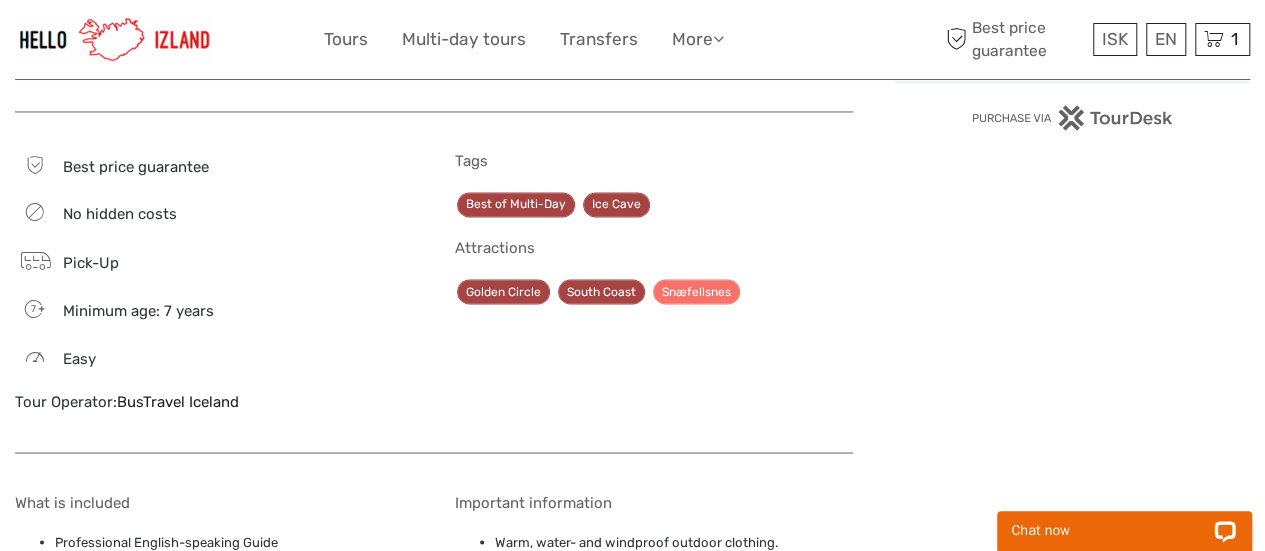 click on "Snæfellsnes" at bounding box center (696, 291) 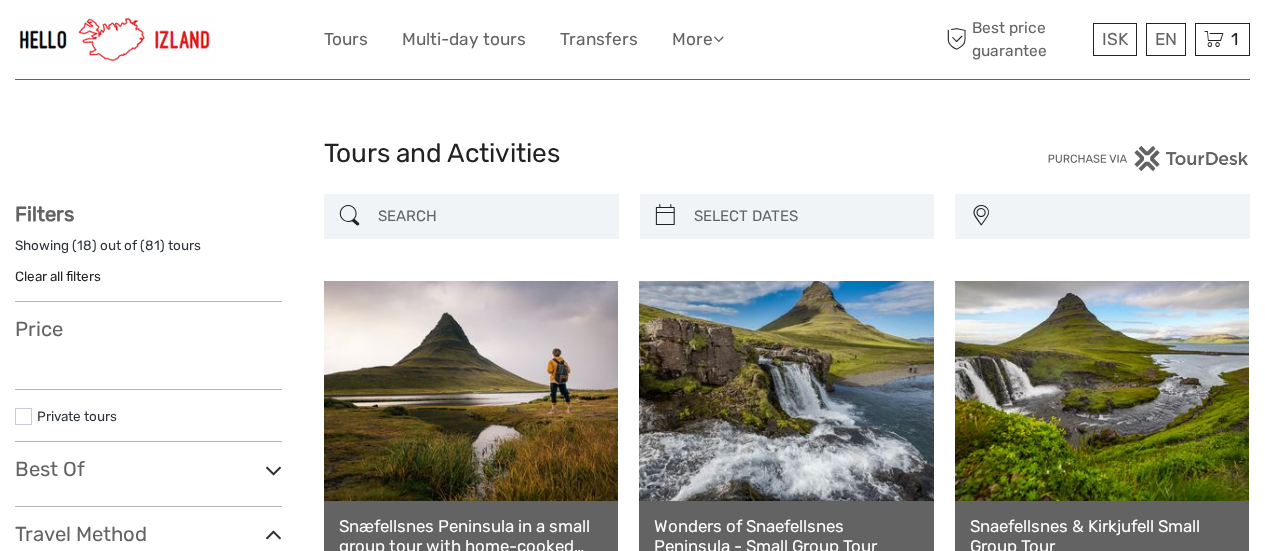 select 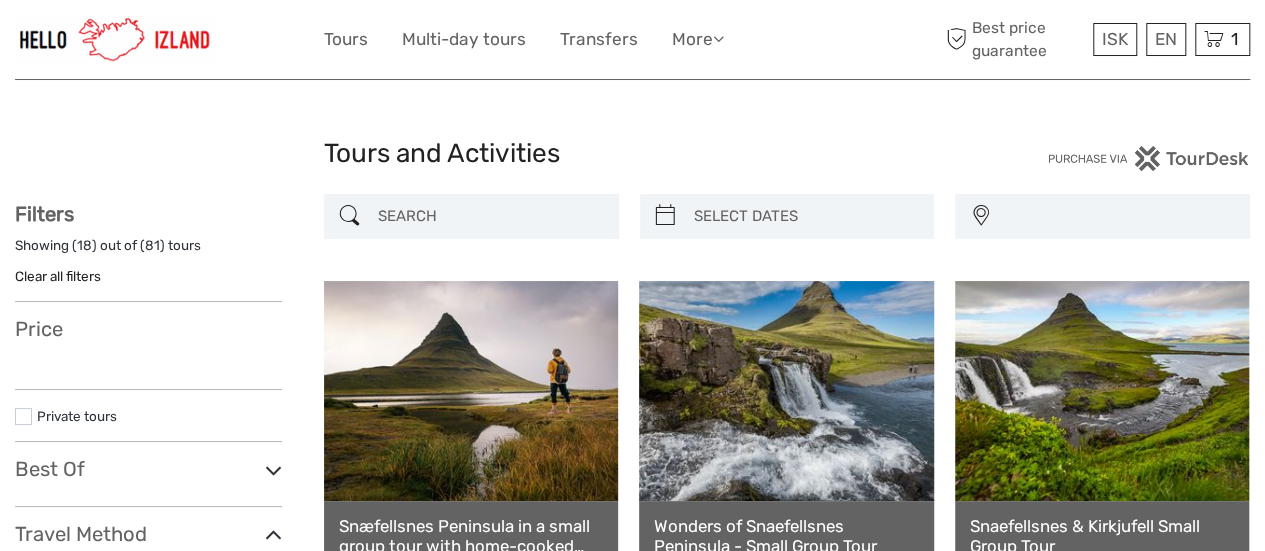scroll, scrollTop: 0, scrollLeft: 0, axis: both 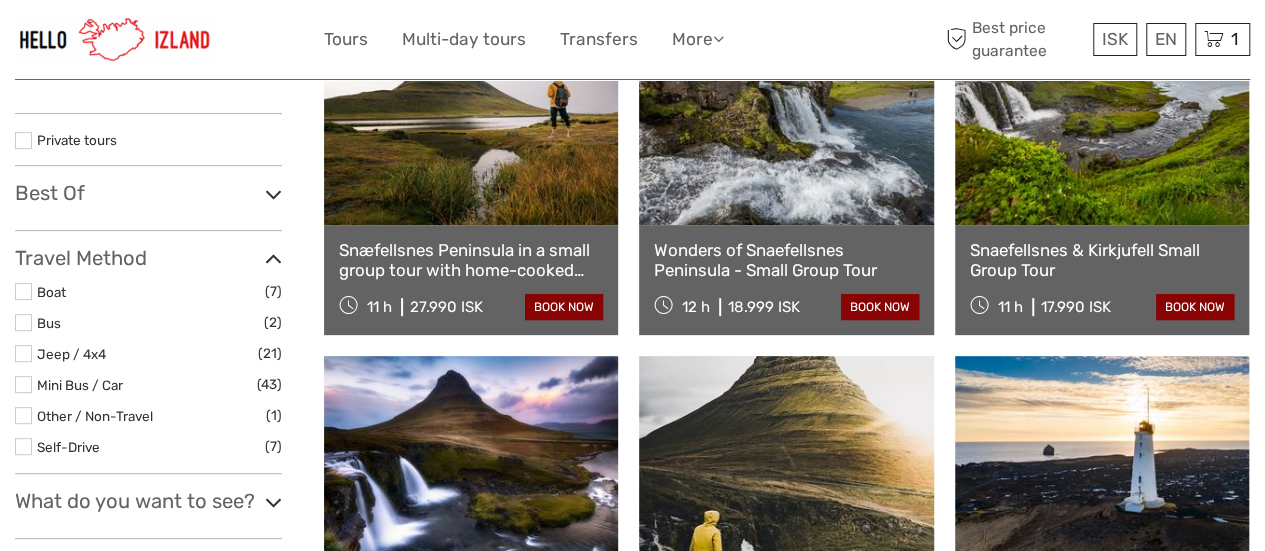 select 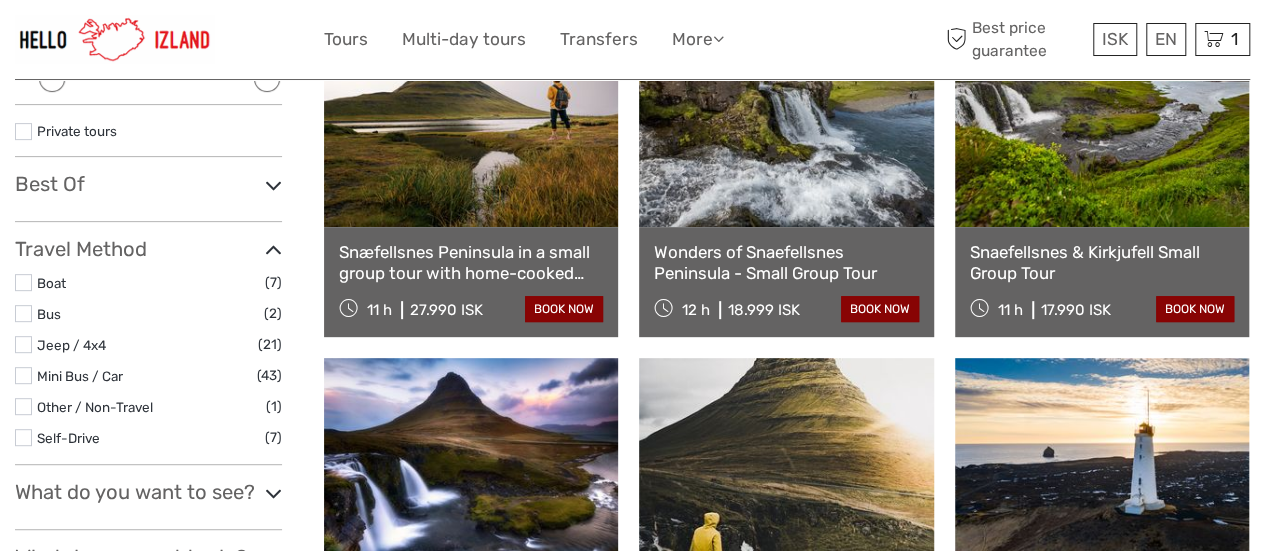 scroll, scrollTop: 320, scrollLeft: 0, axis: vertical 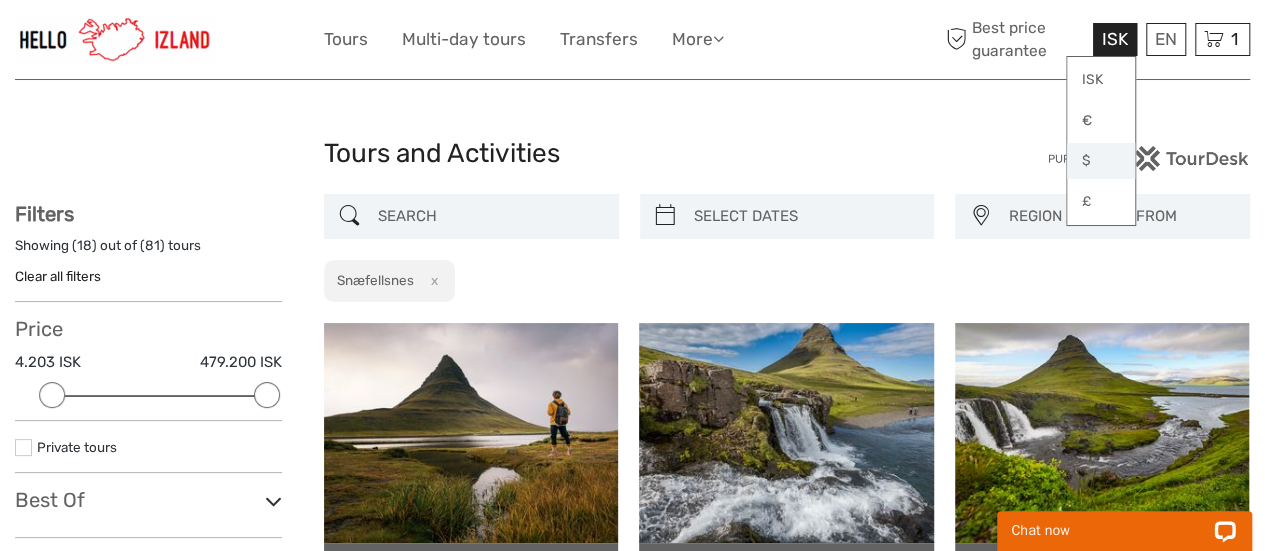 click on "$" at bounding box center (1101, 161) 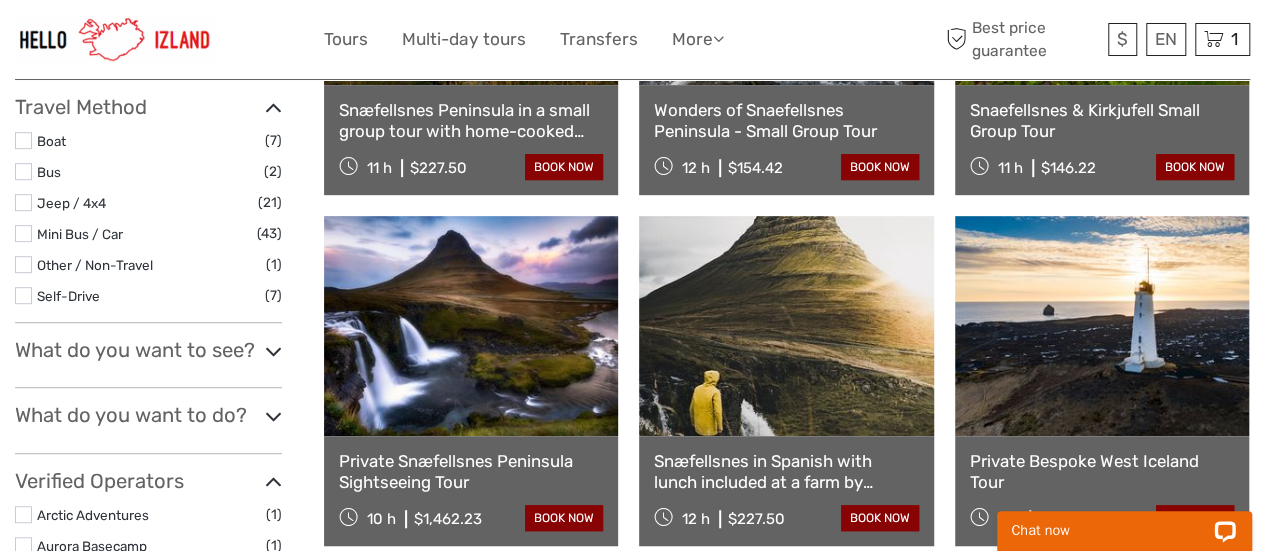 scroll, scrollTop: 459, scrollLeft: 0, axis: vertical 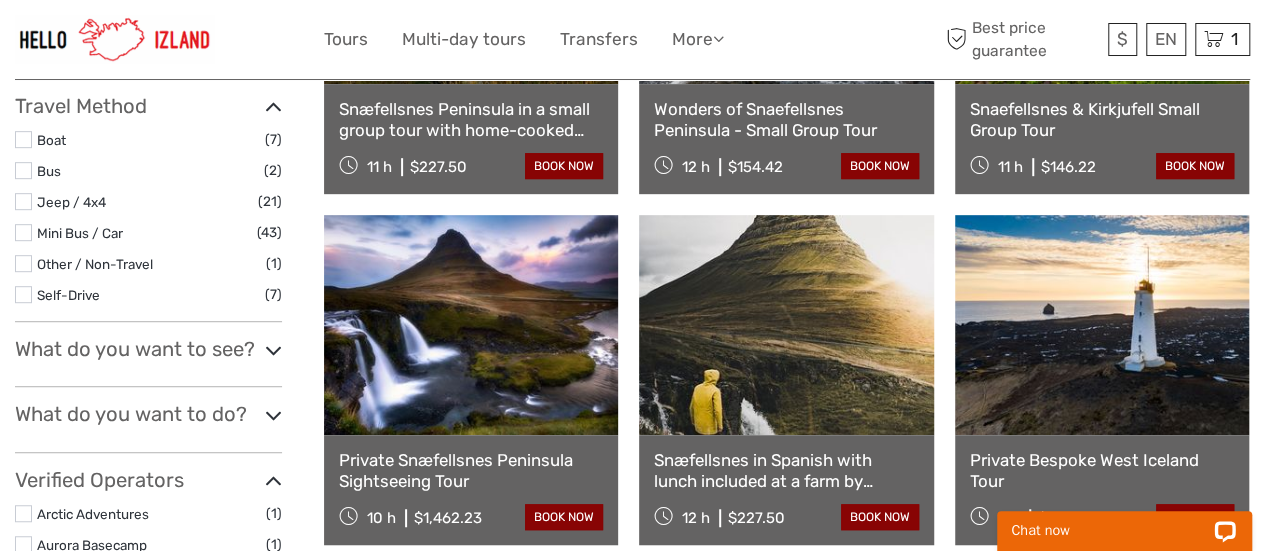 click at bounding box center (23, 294) 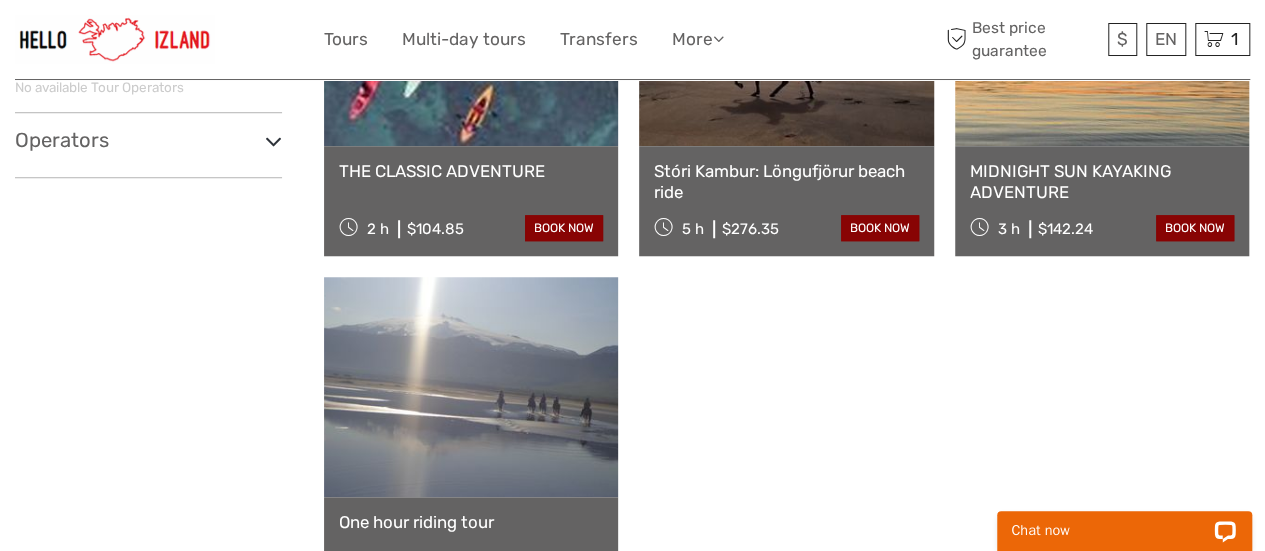 scroll, scrollTop: 742, scrollLeft: 0, axis: vertical 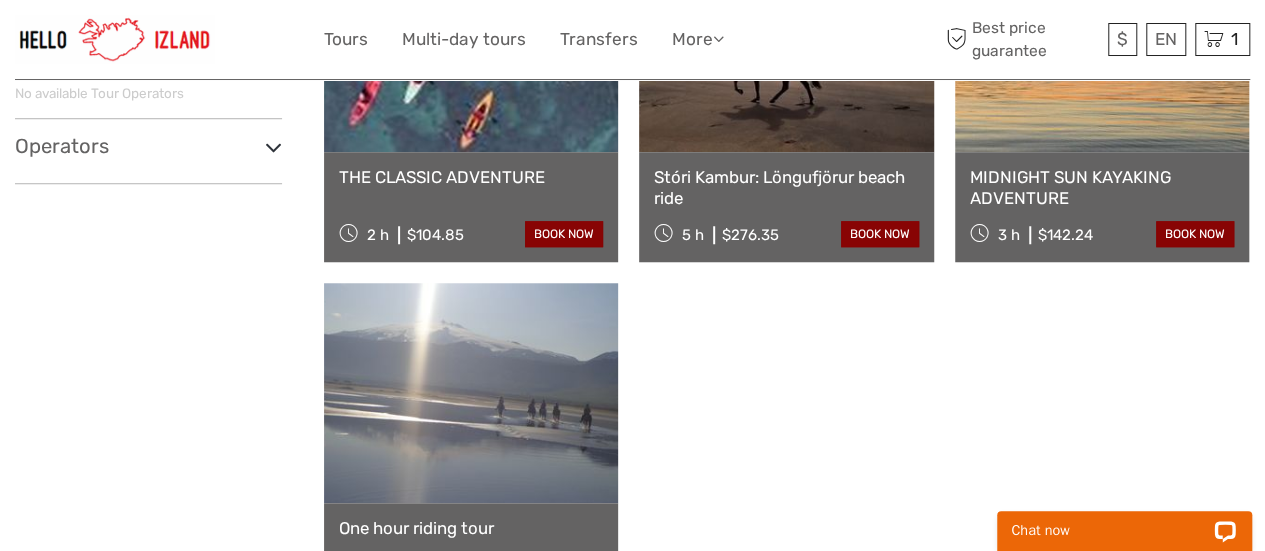 click at bounding box center (471, 42) 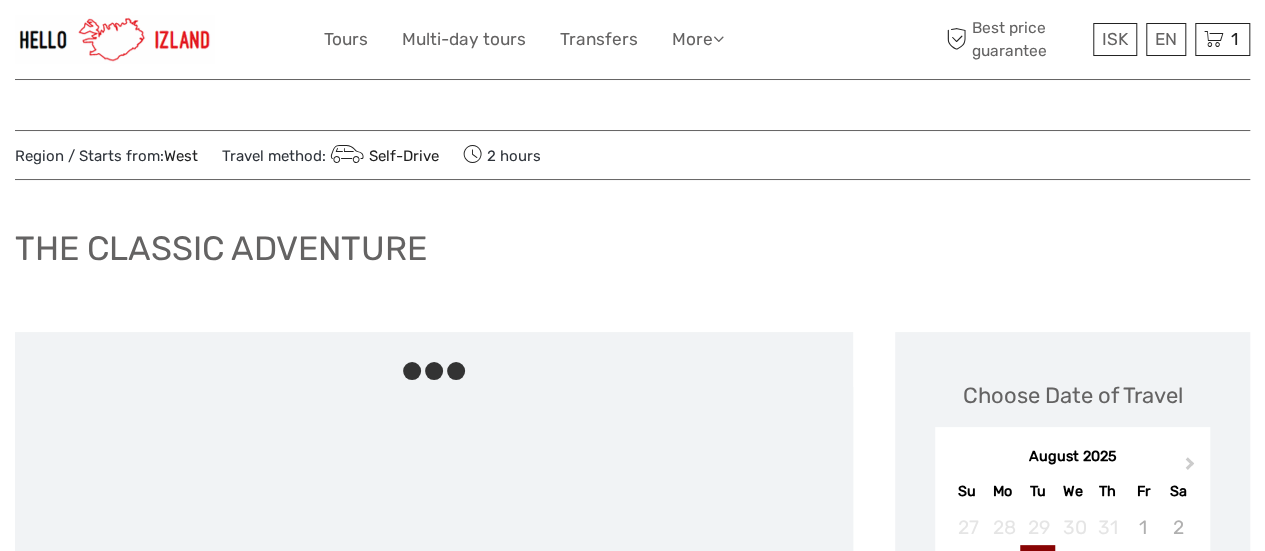 scroll, scrollTop: 93, scrollLeft: 0, axis: vertical 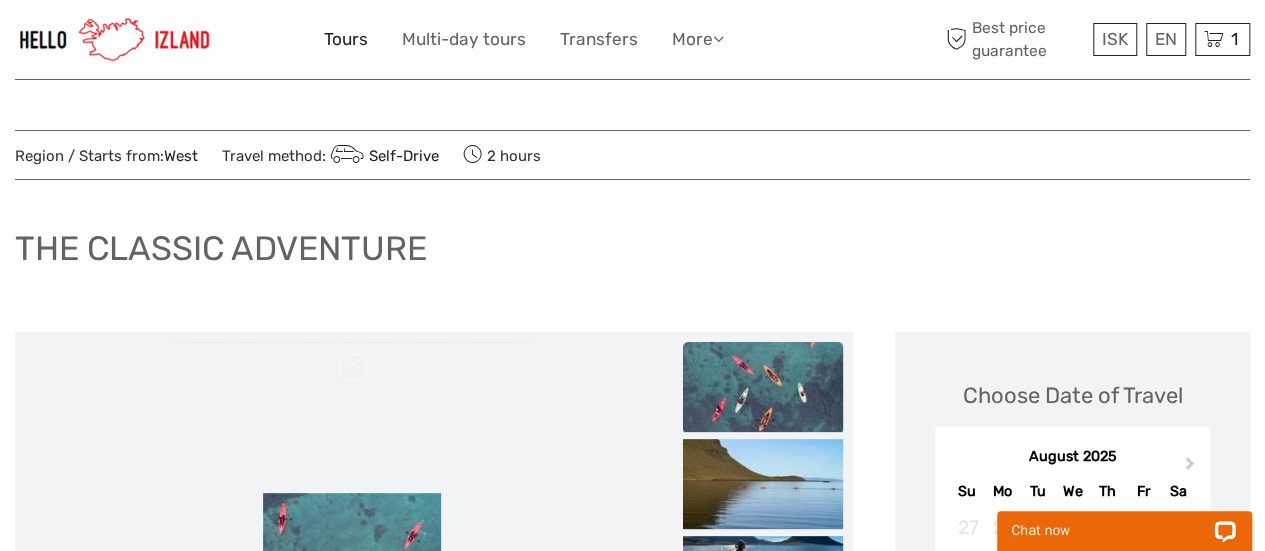 click on "Tours" at bounding box center (346, 39) 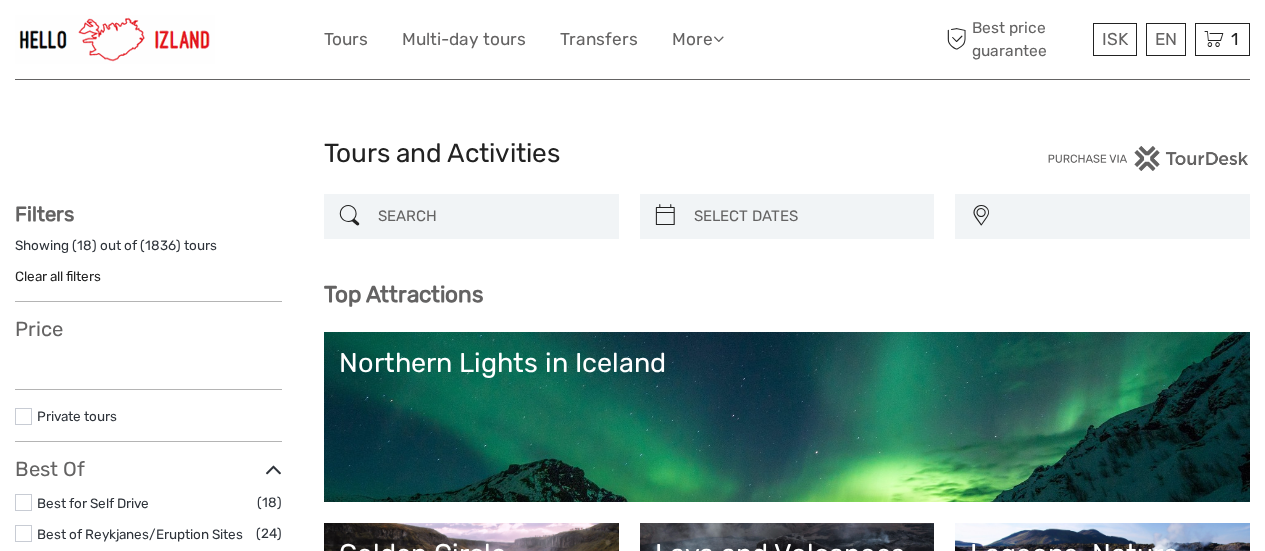 select 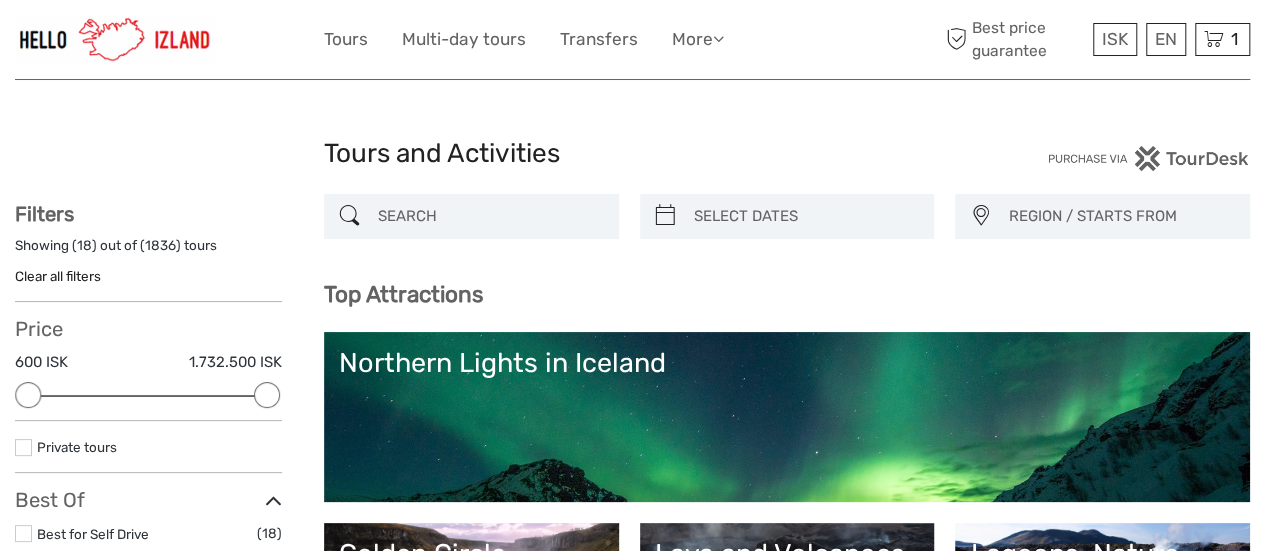 scroll, scrollTop: 0, scrollLeft: 0, axis: both 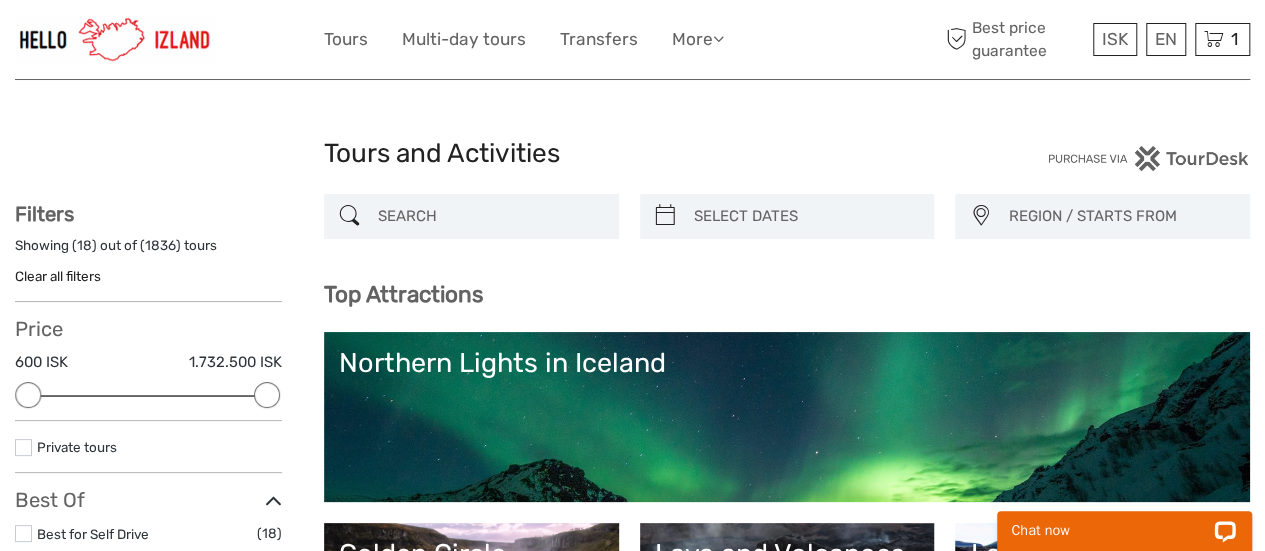 click on "REGION / STARTS FROM" at bounding box center (1119, 216) 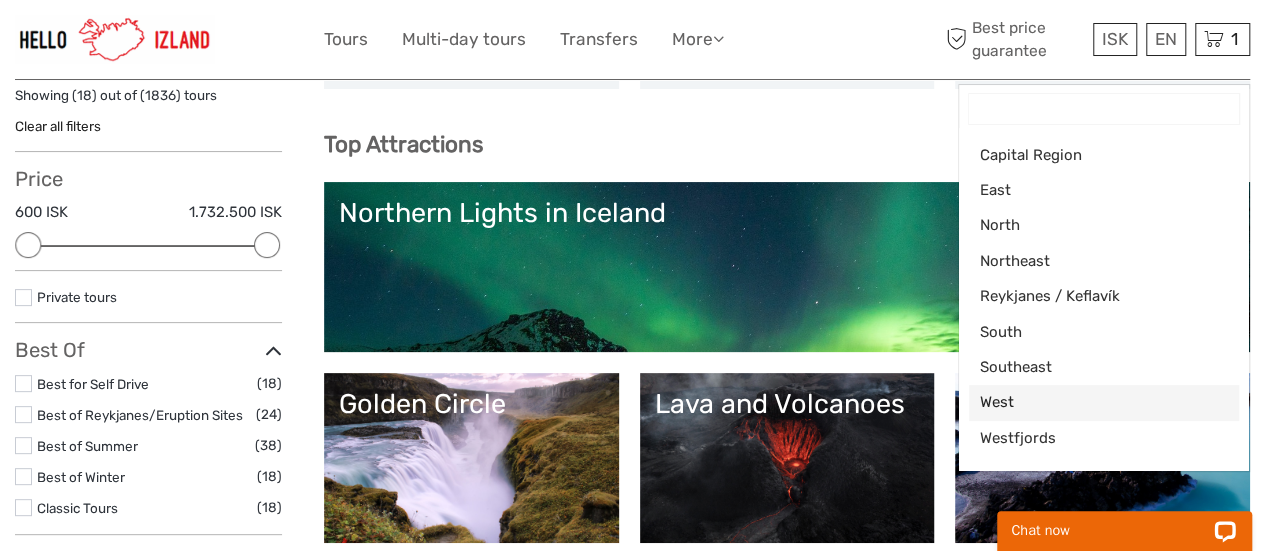 scroll, scrollTop: 147, scrollLeft: 0, axis: vertical 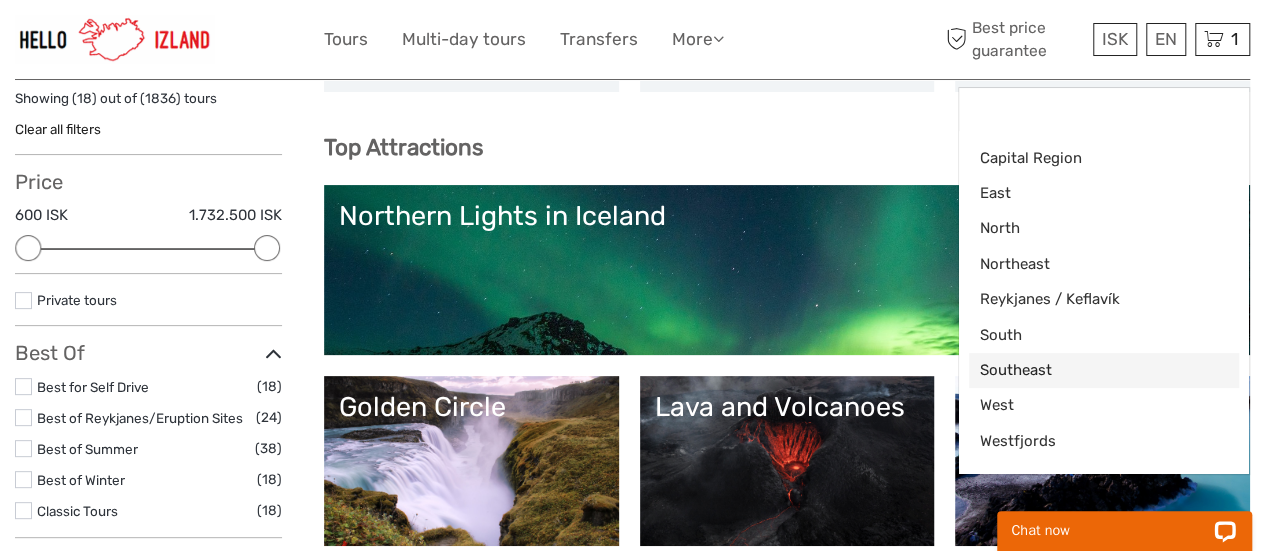 click on "Southeast" at bounding box center [1087, 370] 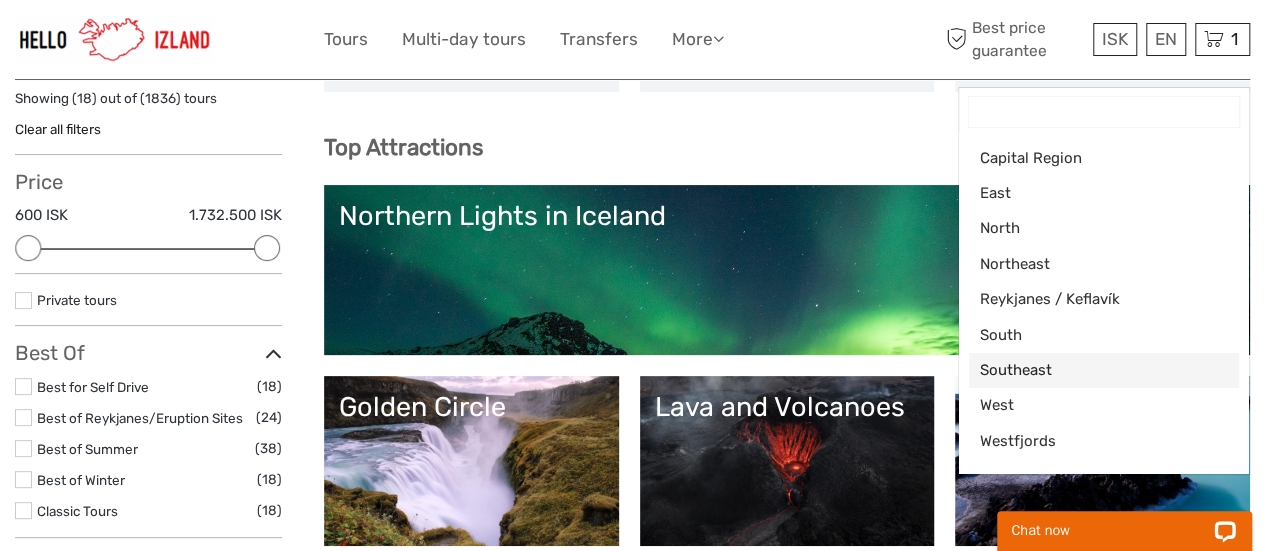 select on "Southeast" 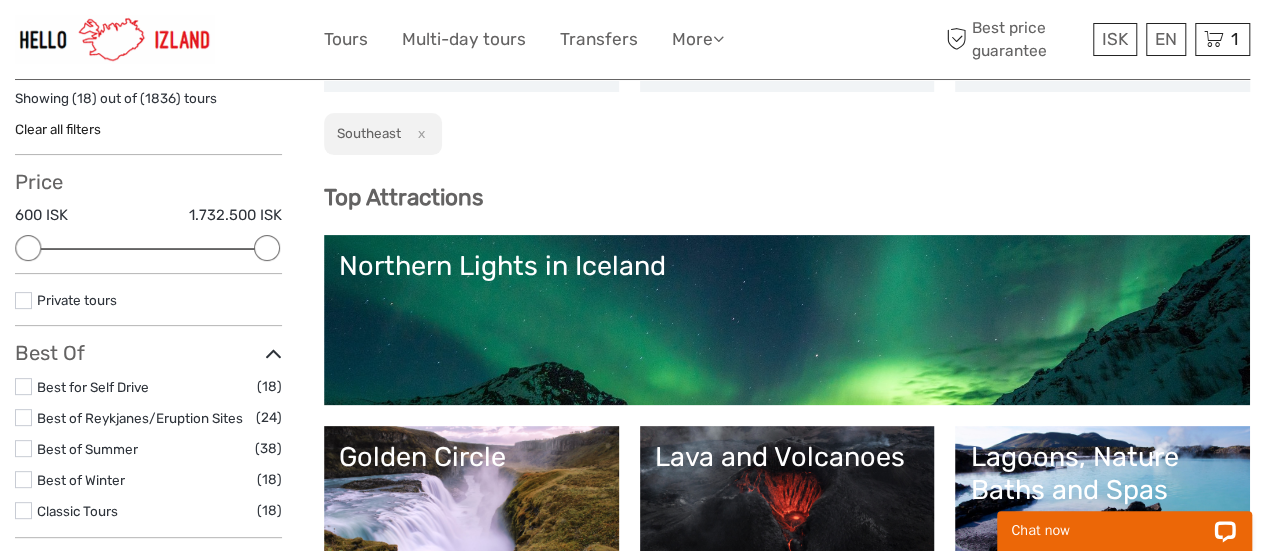 scroll, scrollTop: 118, scrollLeft: 0, axis: vertical 